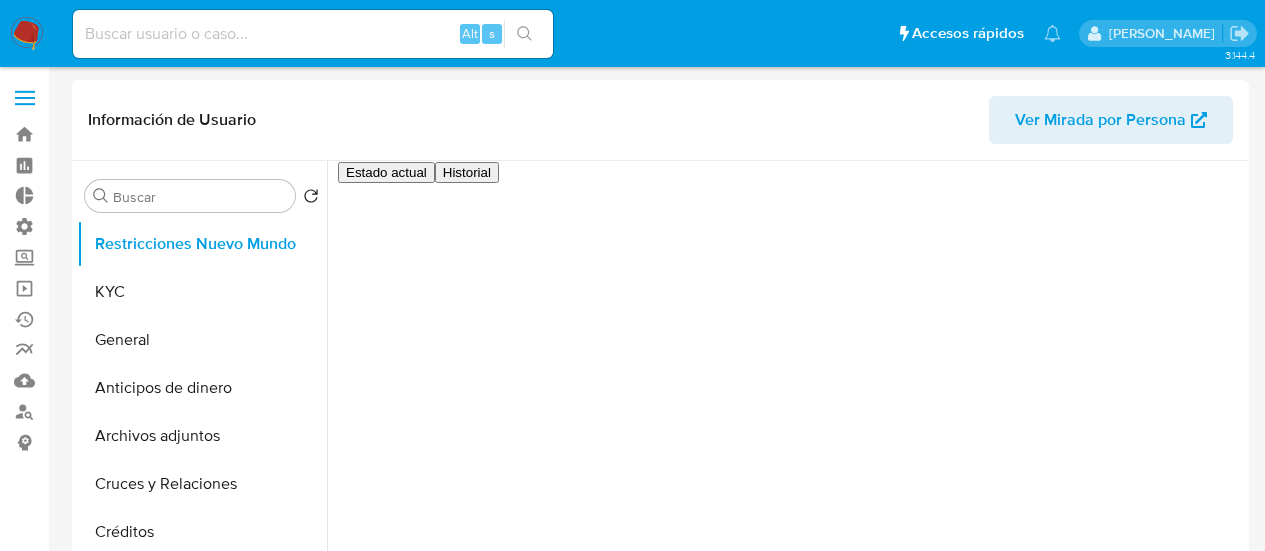 select on "10" 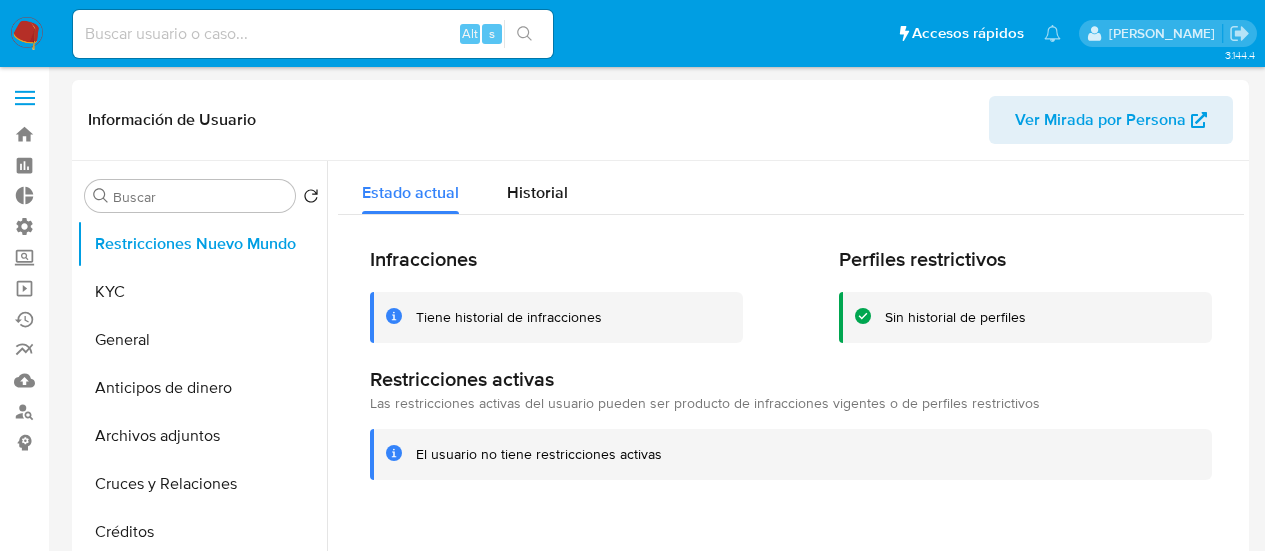 scroll, scrollTop: 0, scrollLeft: 0, axis: both 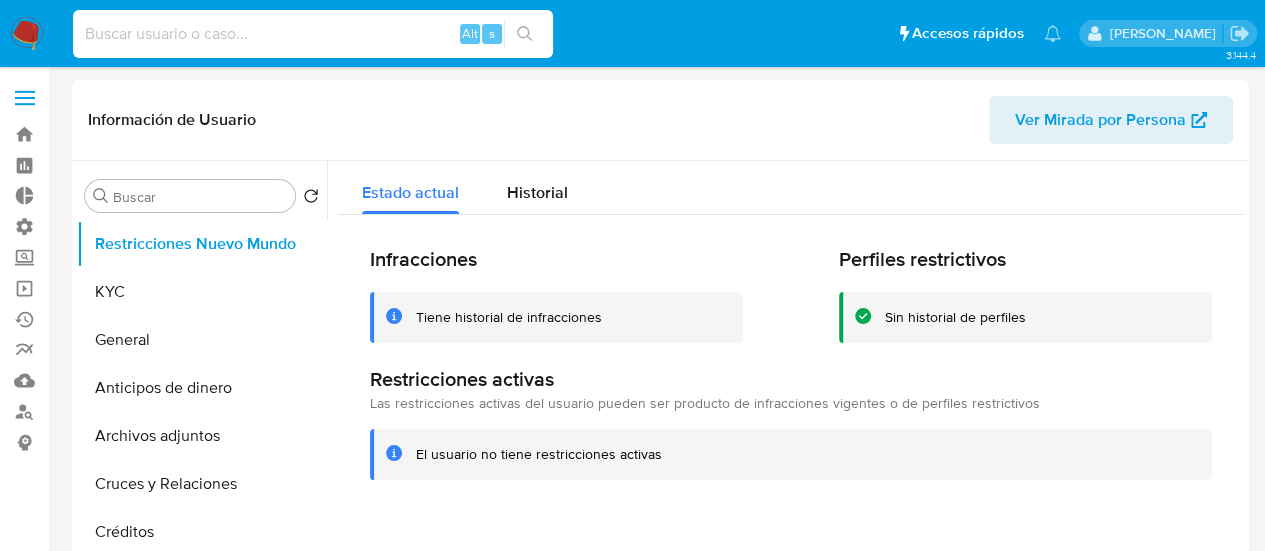 click at bounding box center [313, 34] 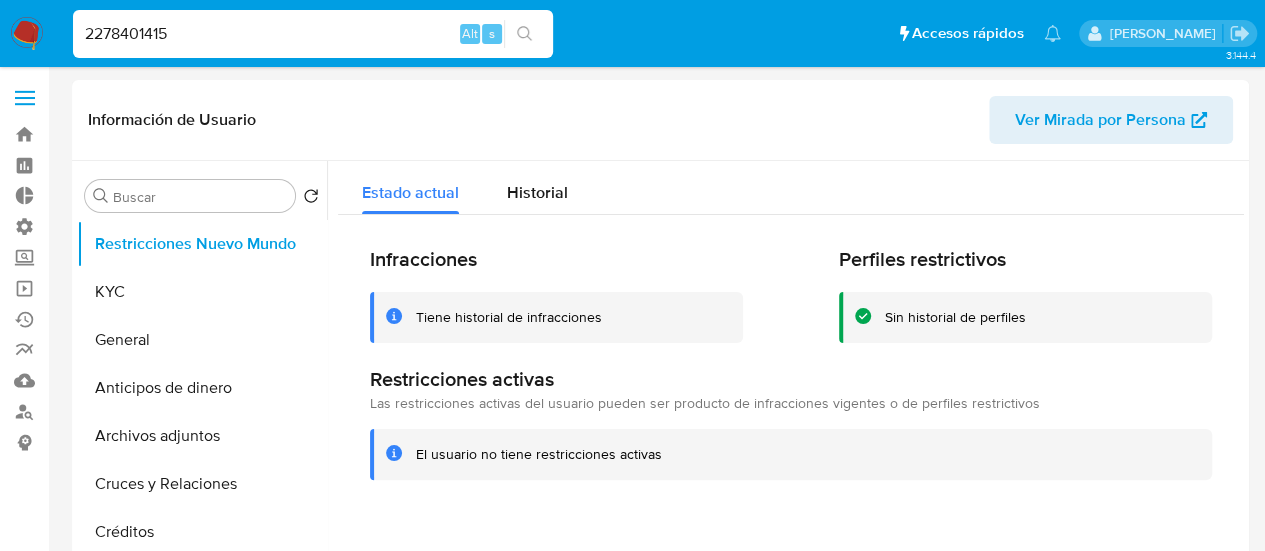 type on "2278401415" 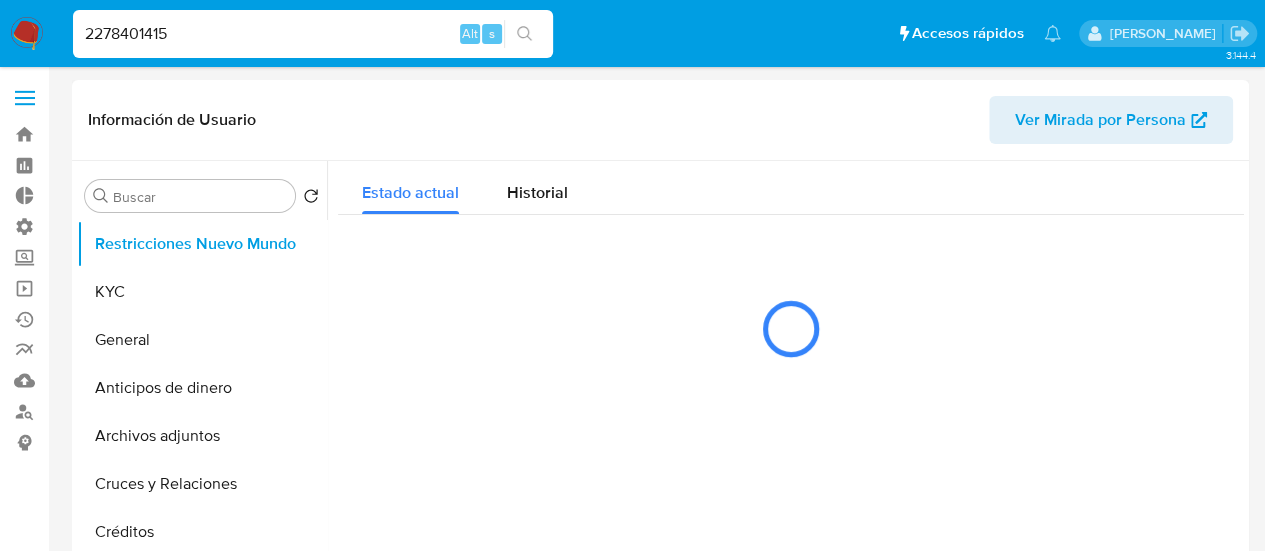 select on "10" 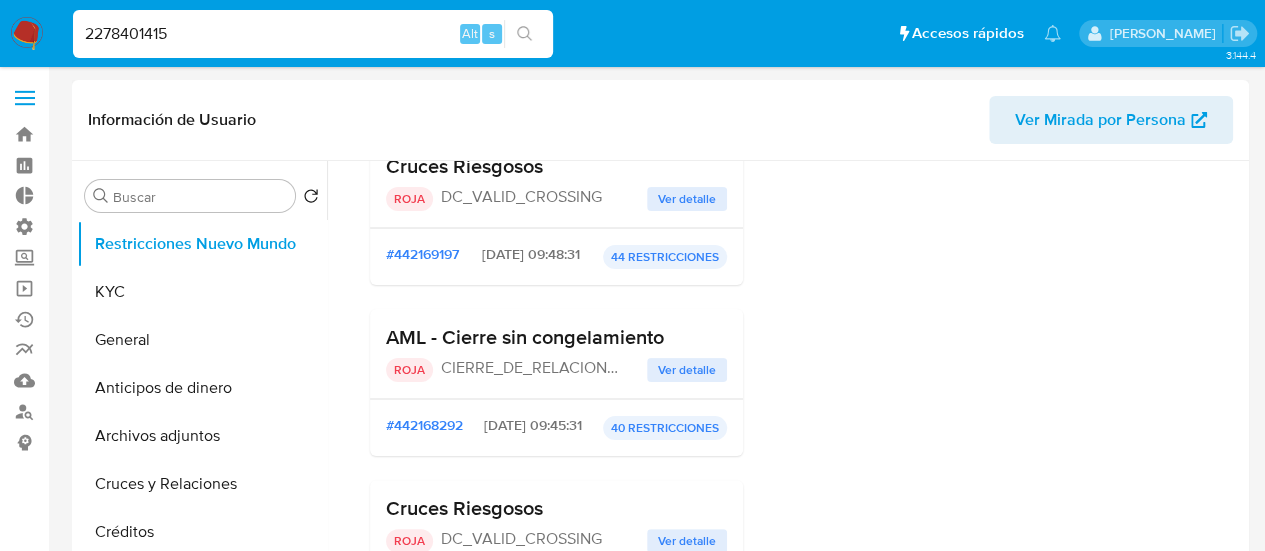 scroll, scrollTop: 0, scrollLeft: 0, axis: both 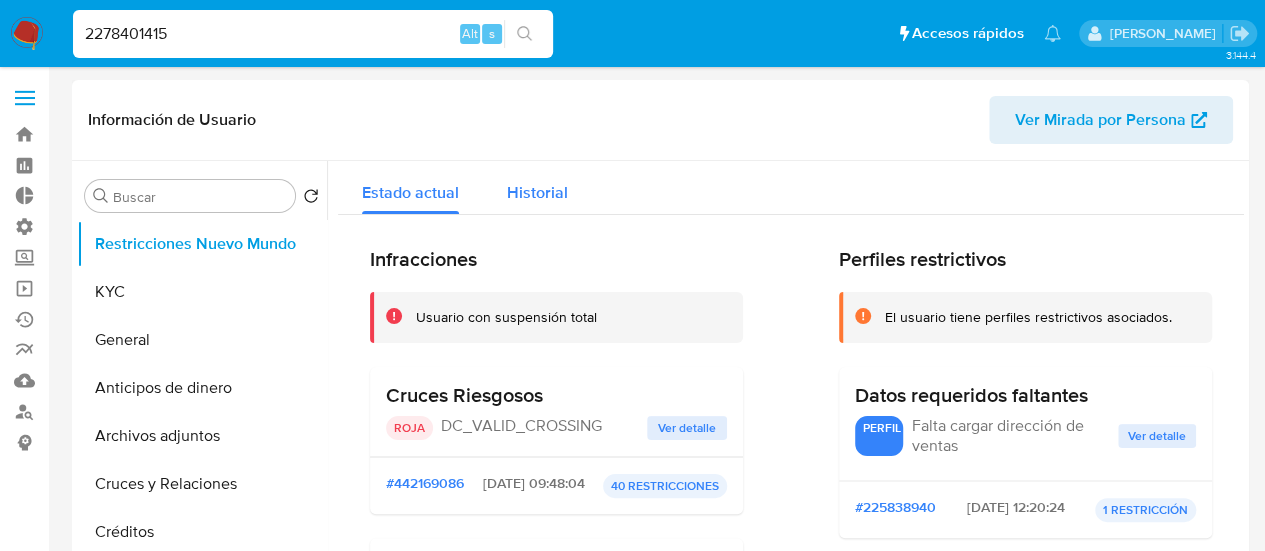 click on "Historial" at bounding box center (537, 192) 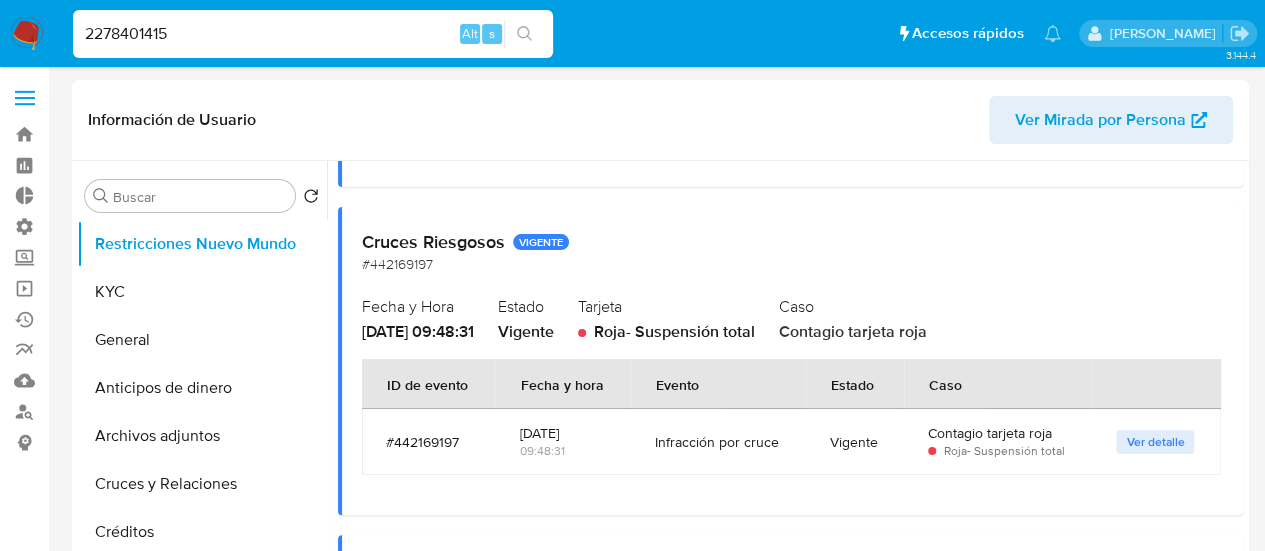 scroll, scrollTop: 1200, scrollLeft: 0, axis: vertical 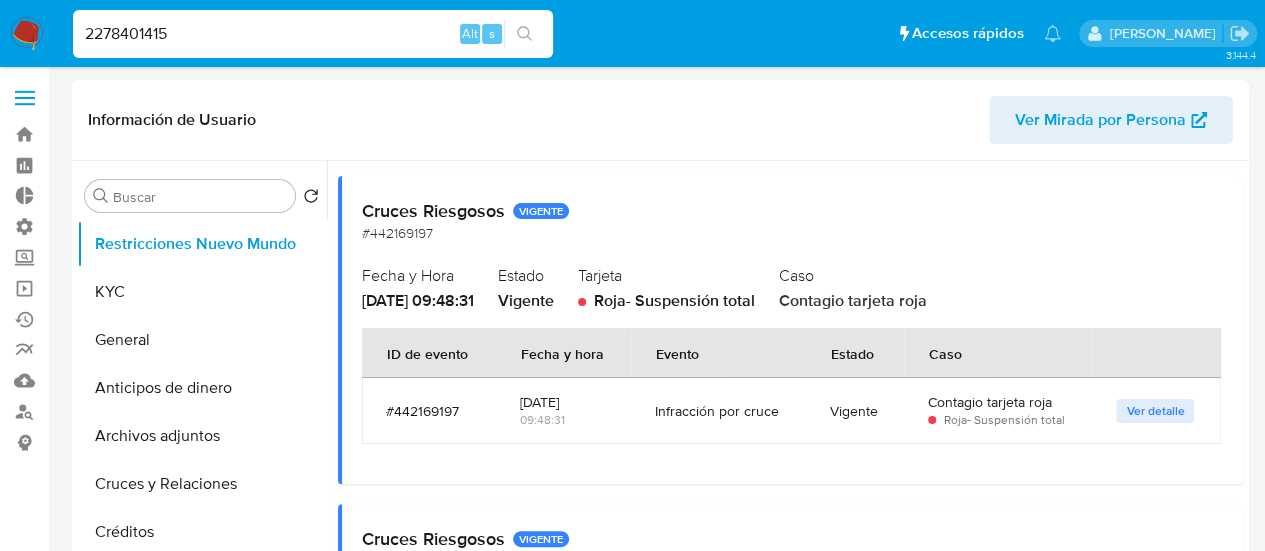 drag, startPoint x: 634, startPoint y: 305, endPoint x: 812, endPoint y: 302, distance: 178.02528 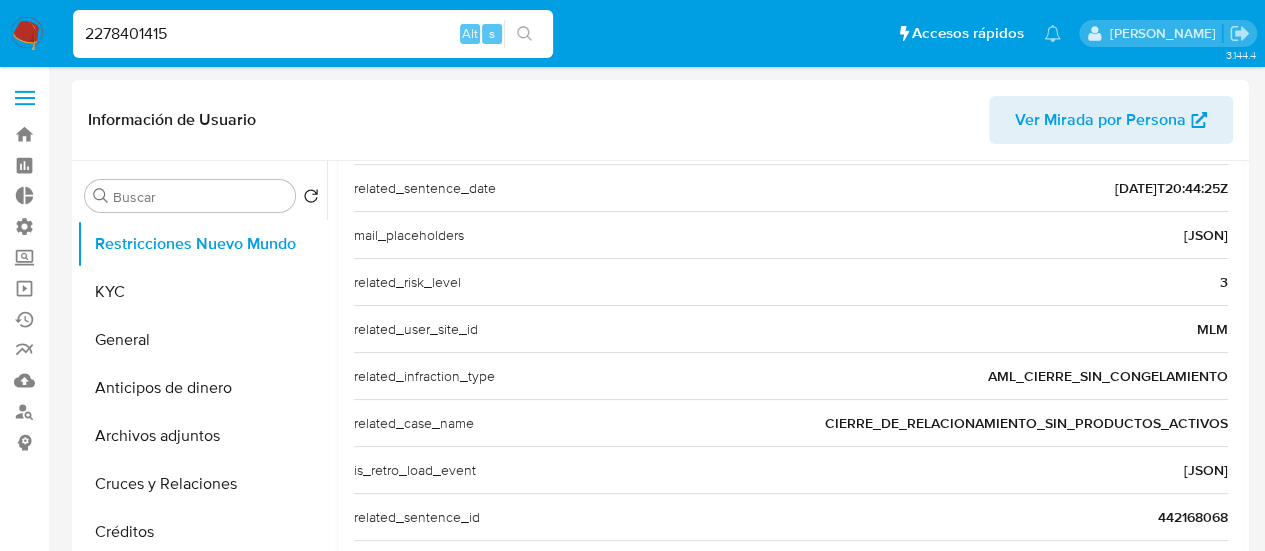 scroll, scrollTop: 643, scrollLeft: 0, axis: vertical 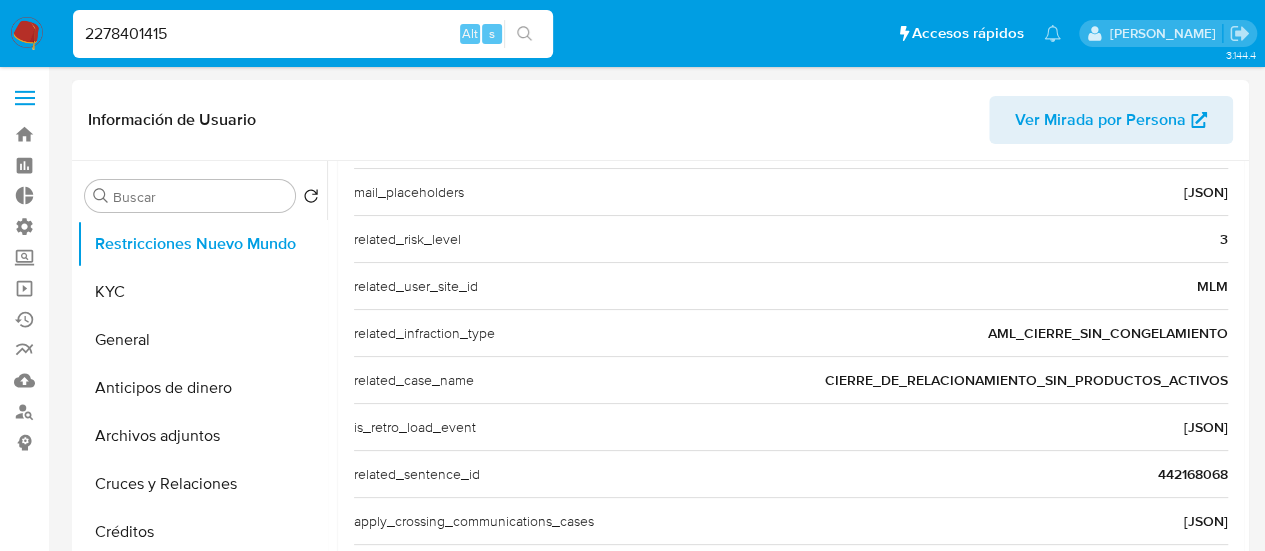 click on "442168068" at bounding box center [1193, 474] 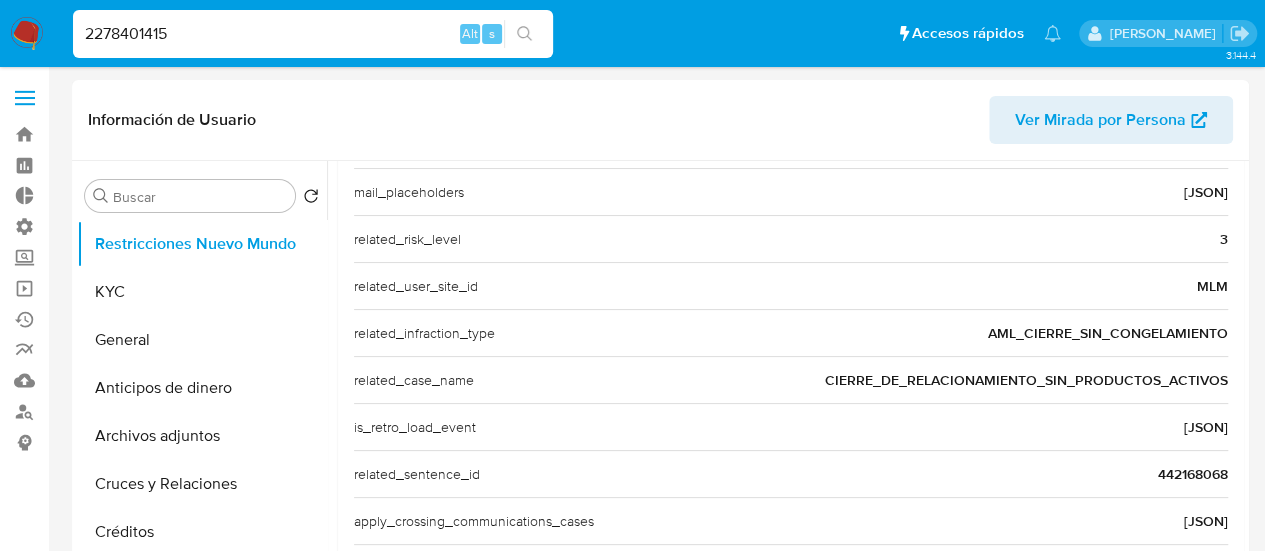 click on "2278401415" at bounding box center (313, 34) 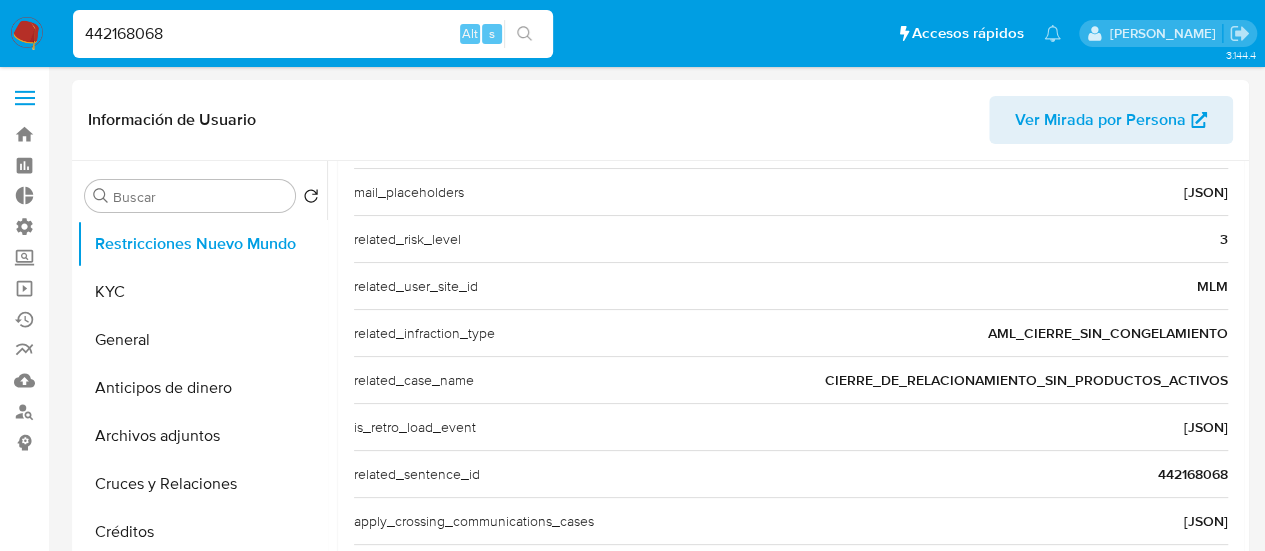 click on "442168068" at bounding box center [313, 34] 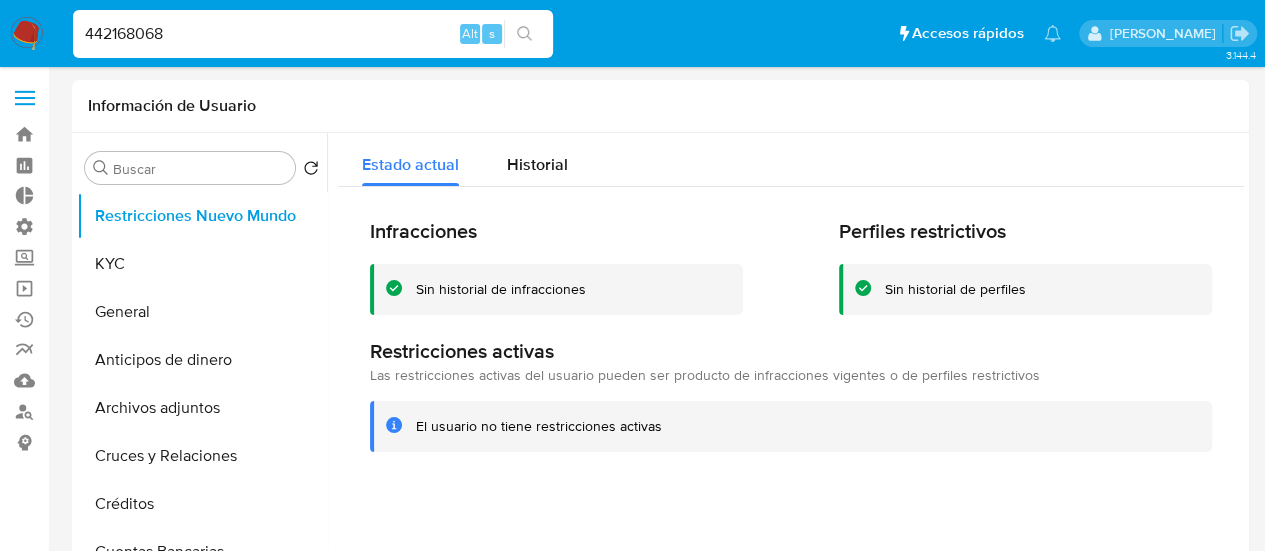 select on "10" 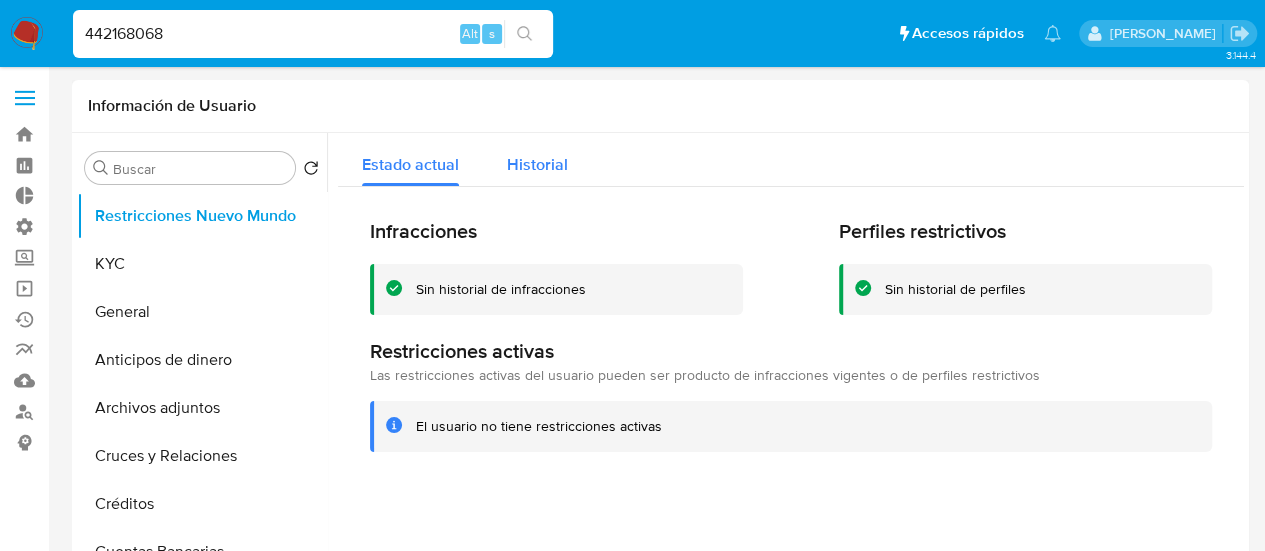 click on "Historial" at bounding box center (537, 164) 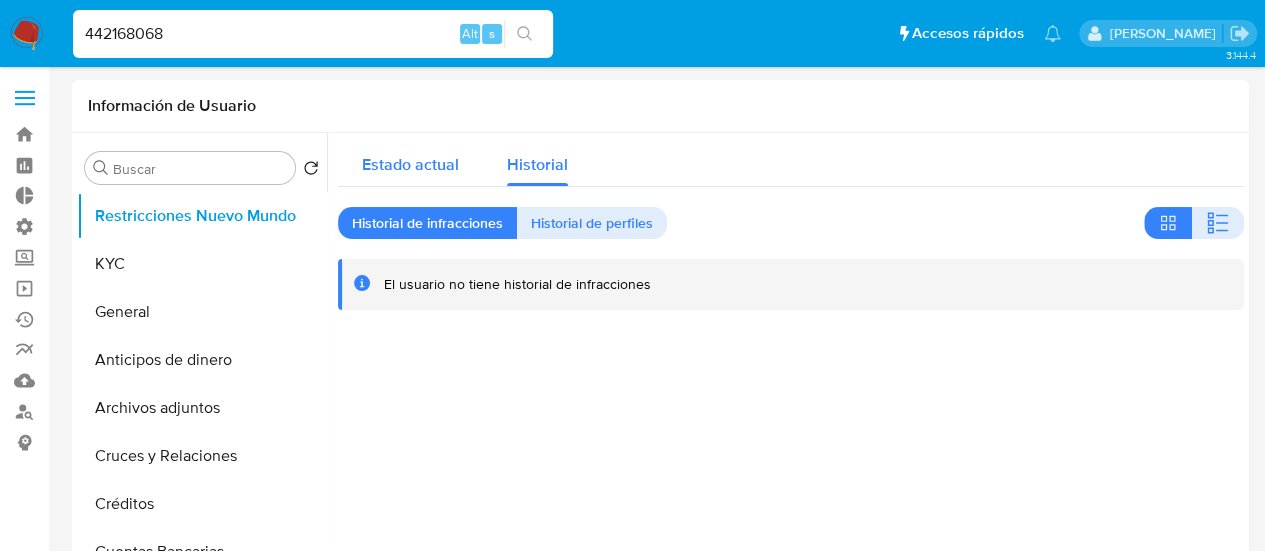 click on "Estado actual" at bounding box center [410, 164] 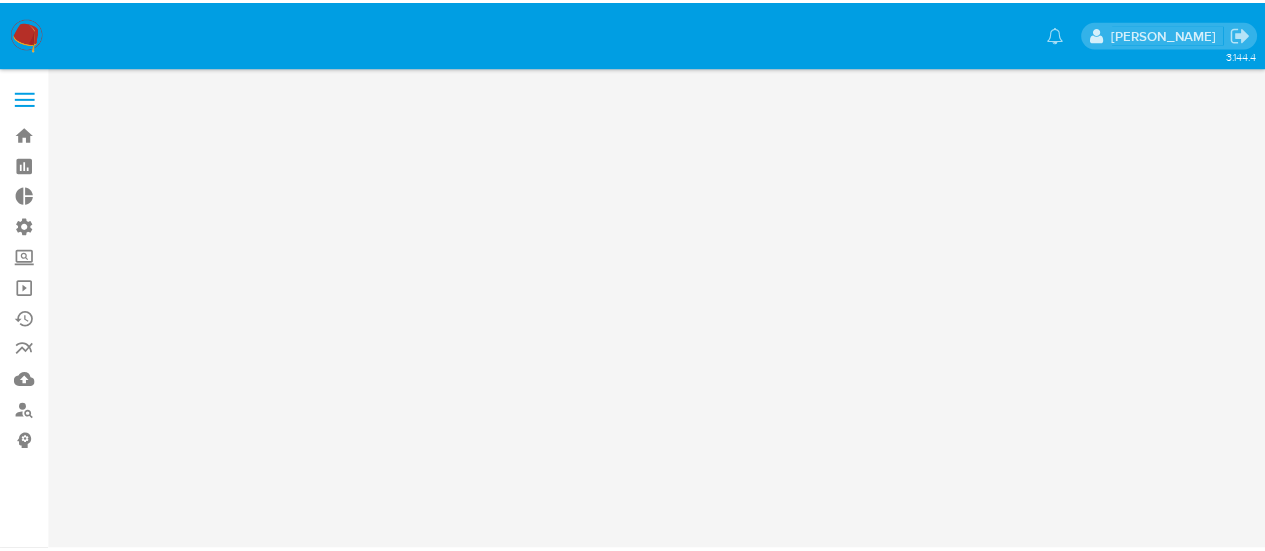 scroll, scrollTop: 0, scrollLeft: 0, axis: both 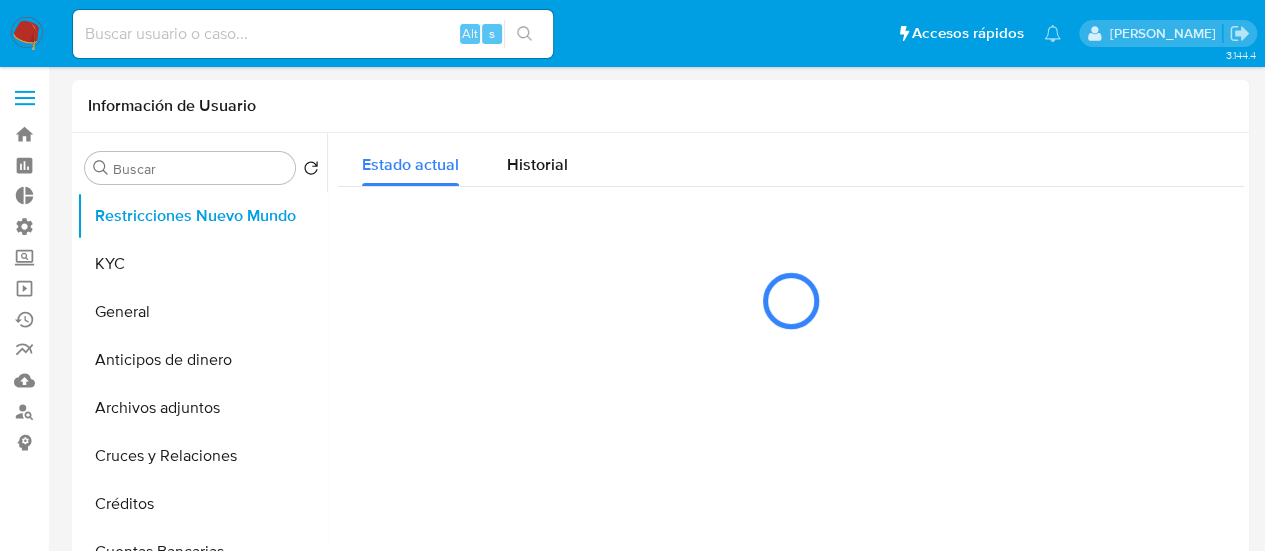 select on "10" 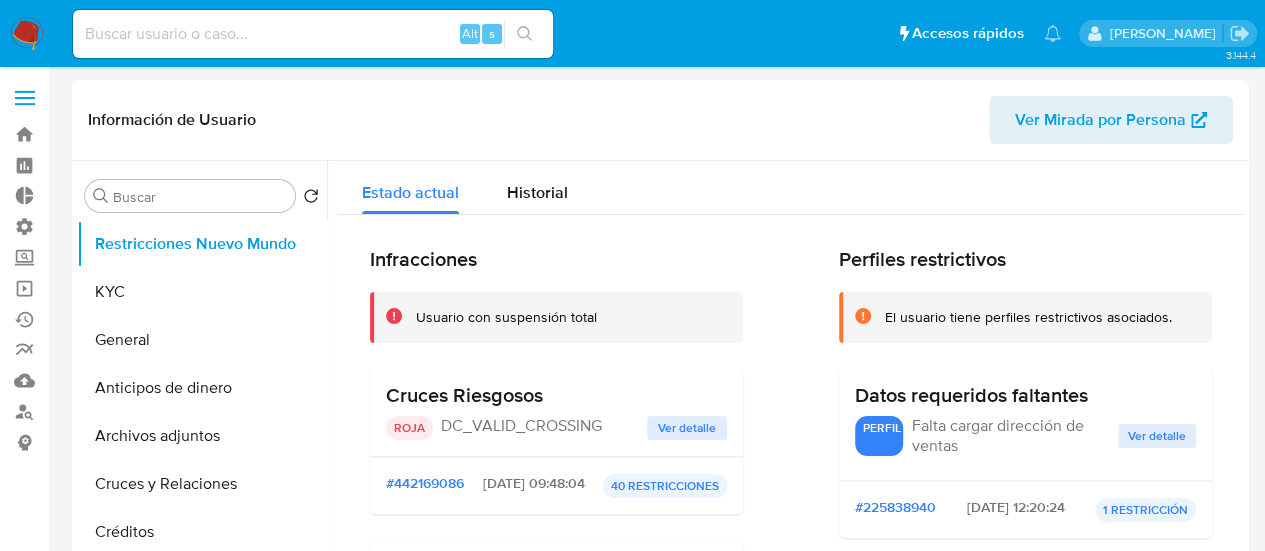 select on "10" 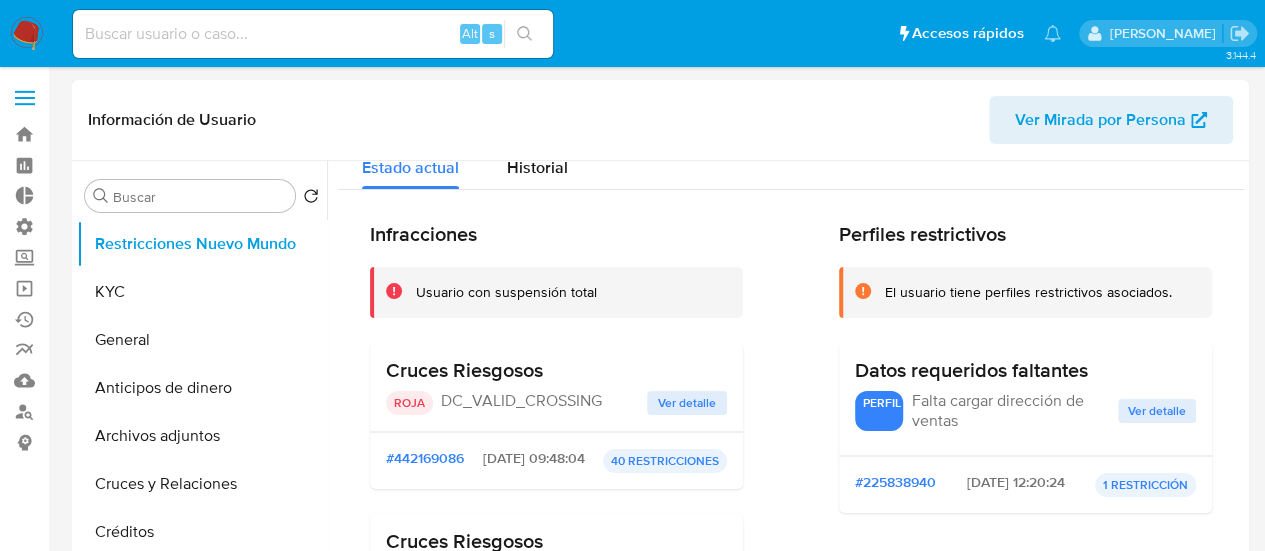 scroll, scrollTop: 0, scrollLeft: 0, axis: both 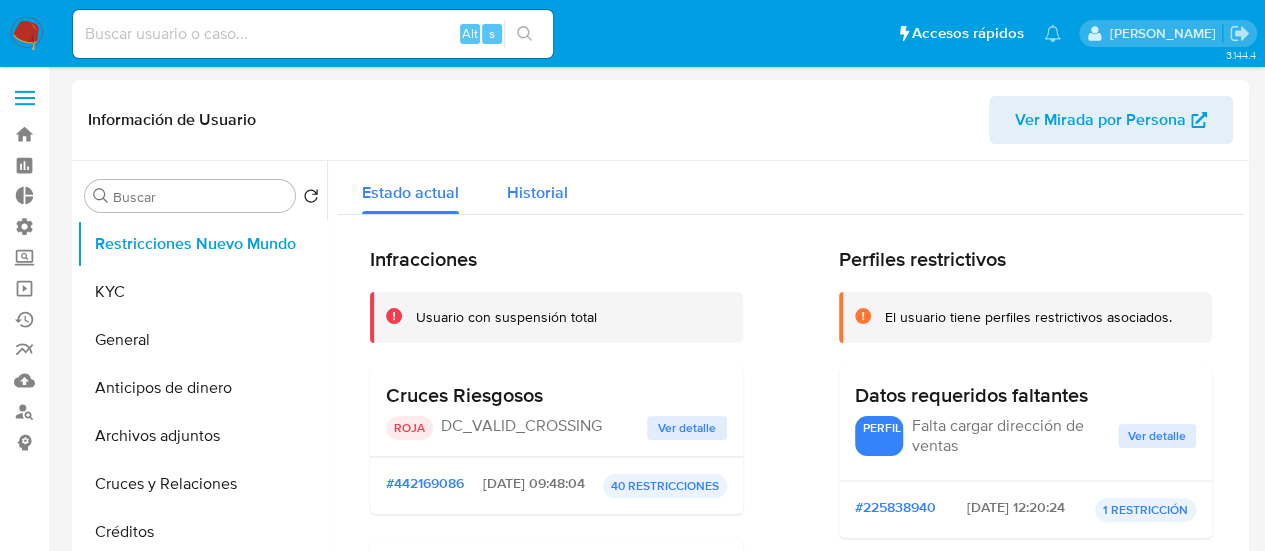 click on "Historial" at bounding box center [537, 187] 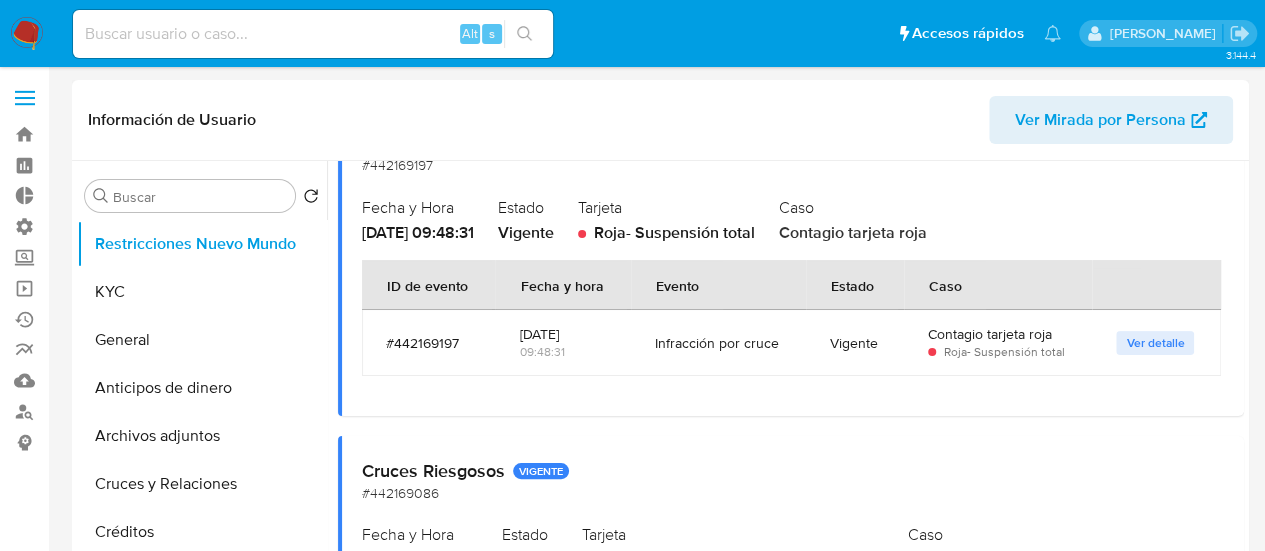 scroll, scrollTop: 1300, scrollLeft: 0, axis: vertical 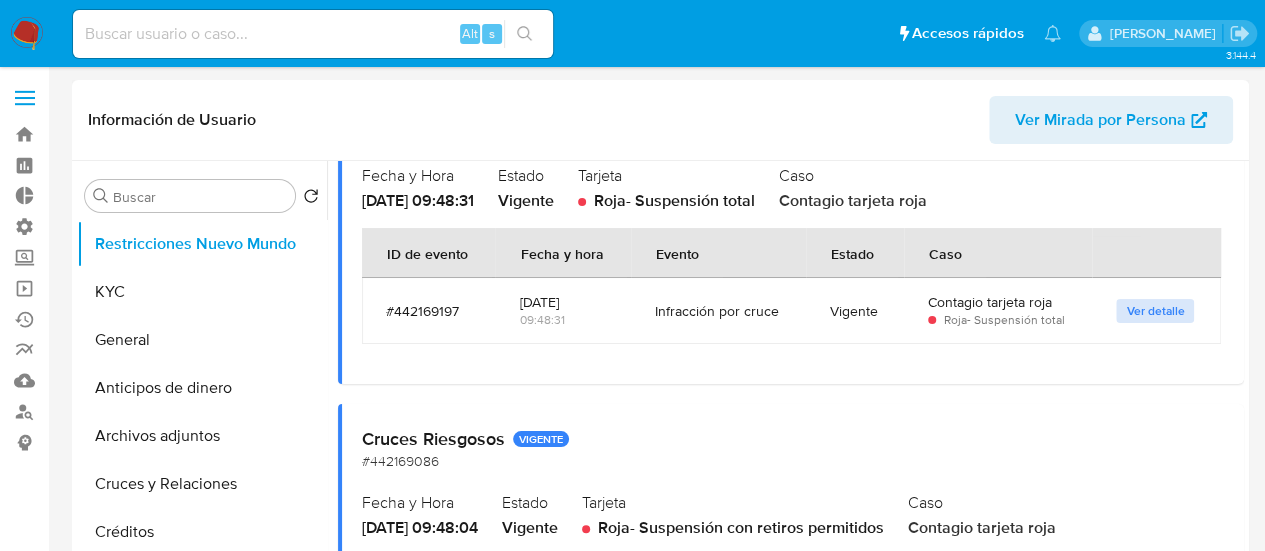 click on "Ver detalle" at bounding box center (1155, 311) 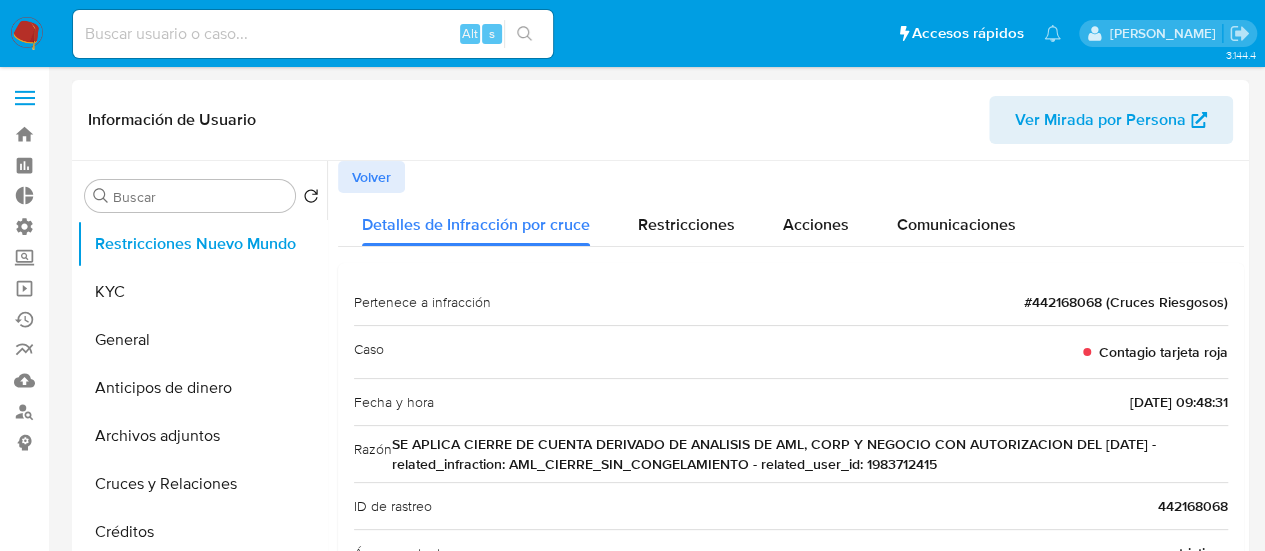 click on "SE APLICA CIERRE DE CUENTA DERIVADO DE ANALISIS DE AML, CORP Y NEGOCIO CON AUTORIZACION DEL [DATE] - related_infraction: AML_CIERRE_SIN_CONGELAMIENTO - related_user_id: 1983712415" at bounding box center (810, 454) 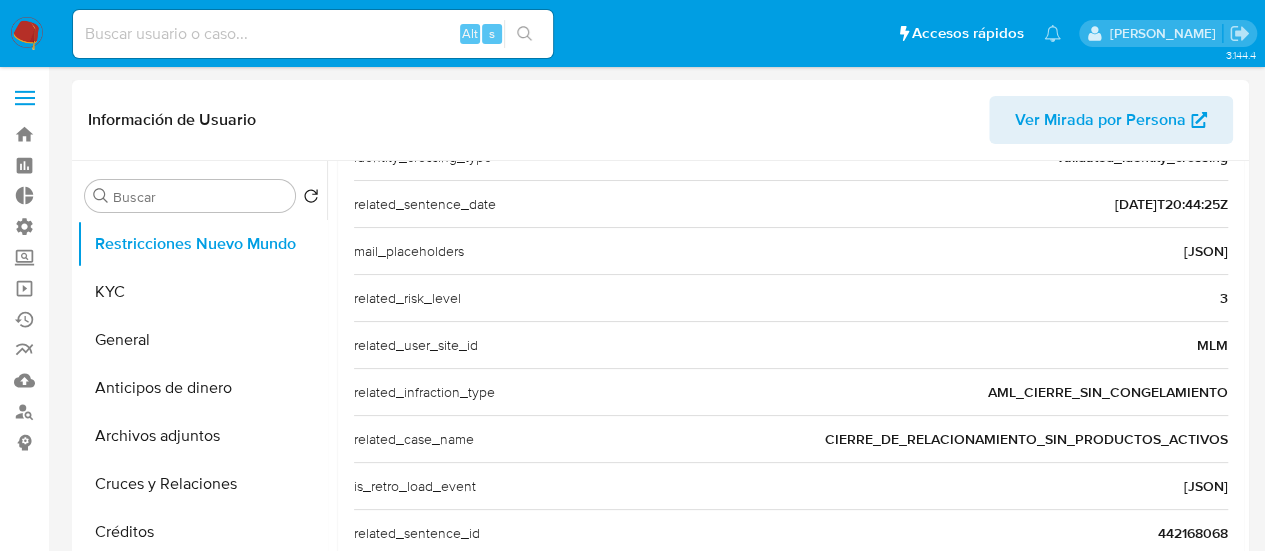 scroll, scrollTop: 643, scrollLeft: 0, axis: vertical 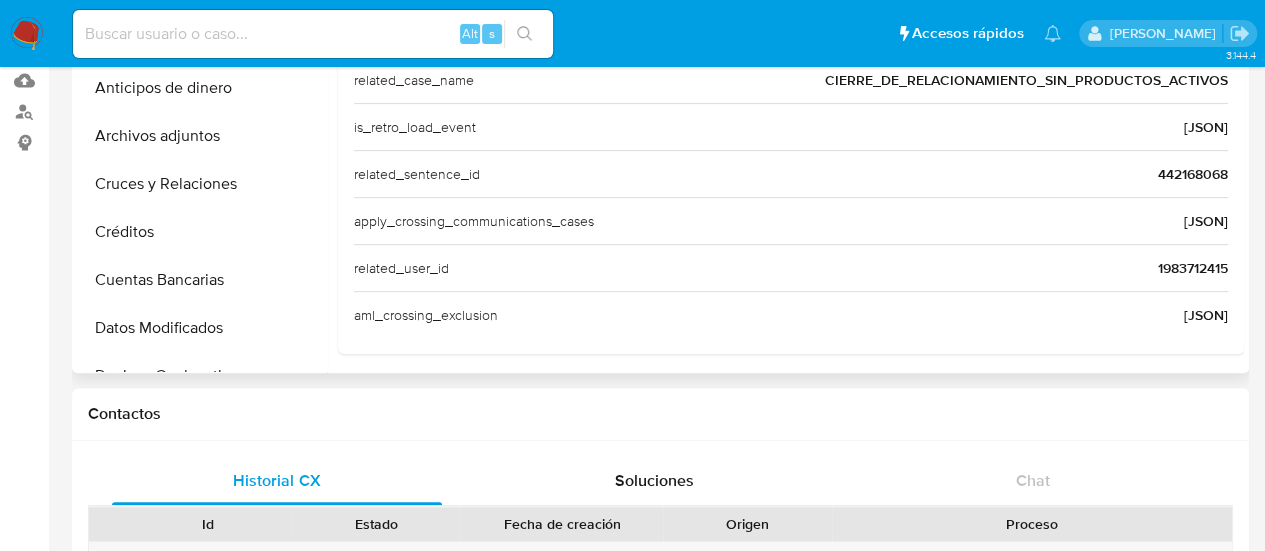 click on "1983712415" at bounding box center [1193, 268] 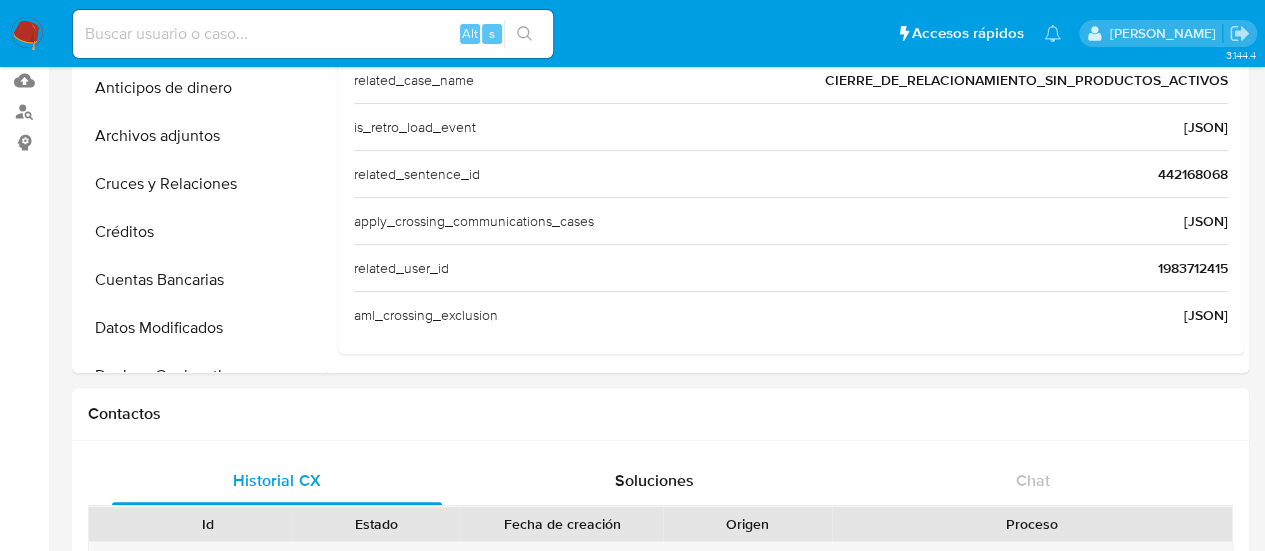 click at bounding box center (313, 34) 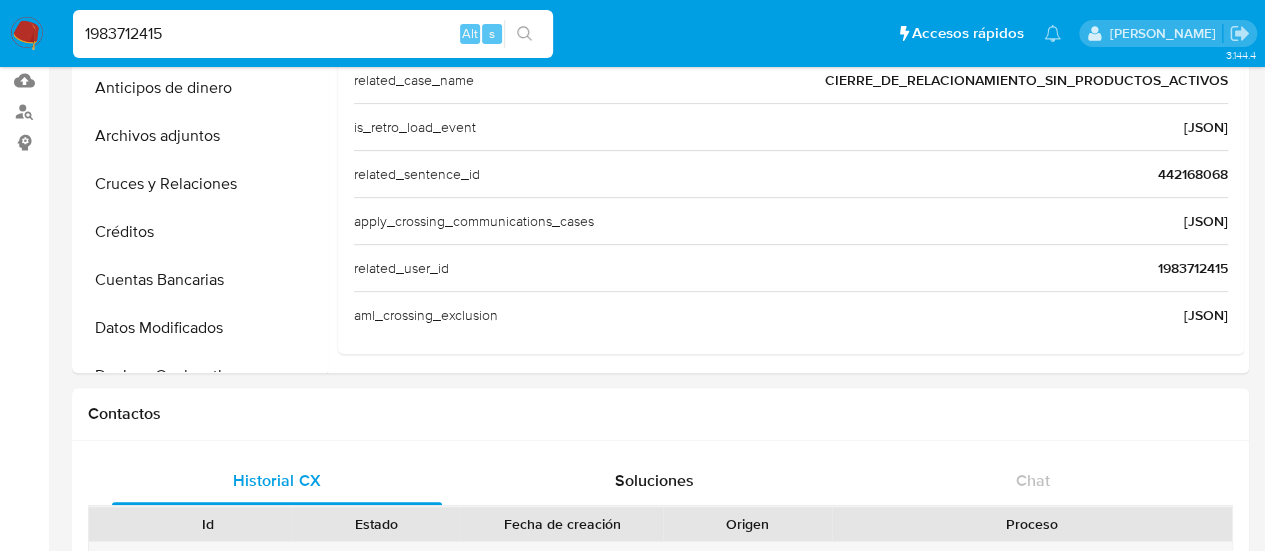 type on "1983712415" 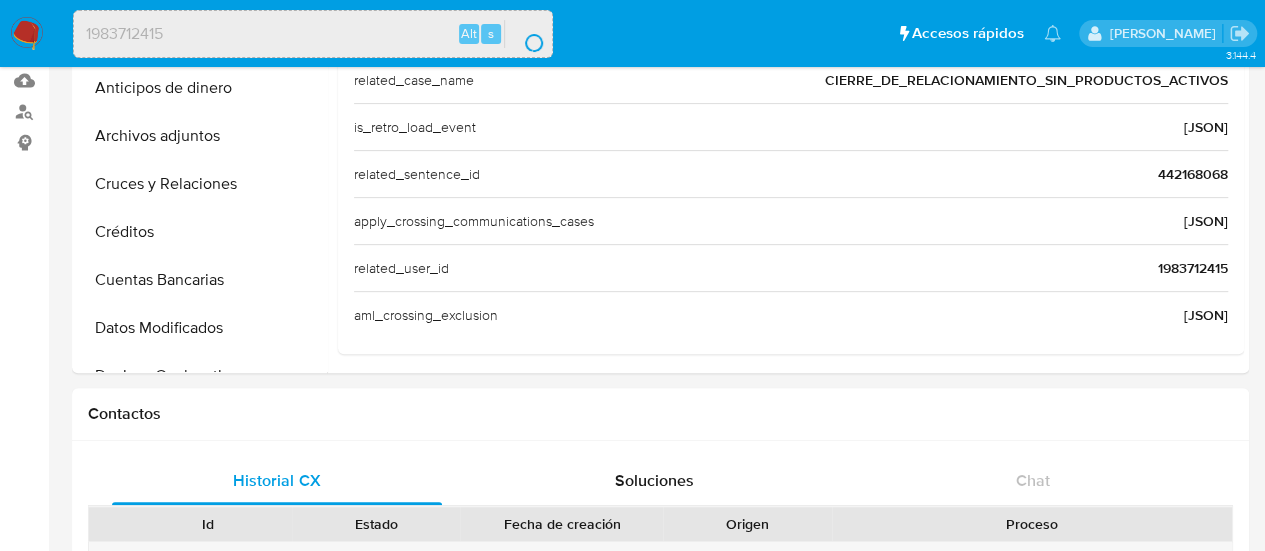 scroll, scrollTop: 0, scrollLeft: 0, axis: both 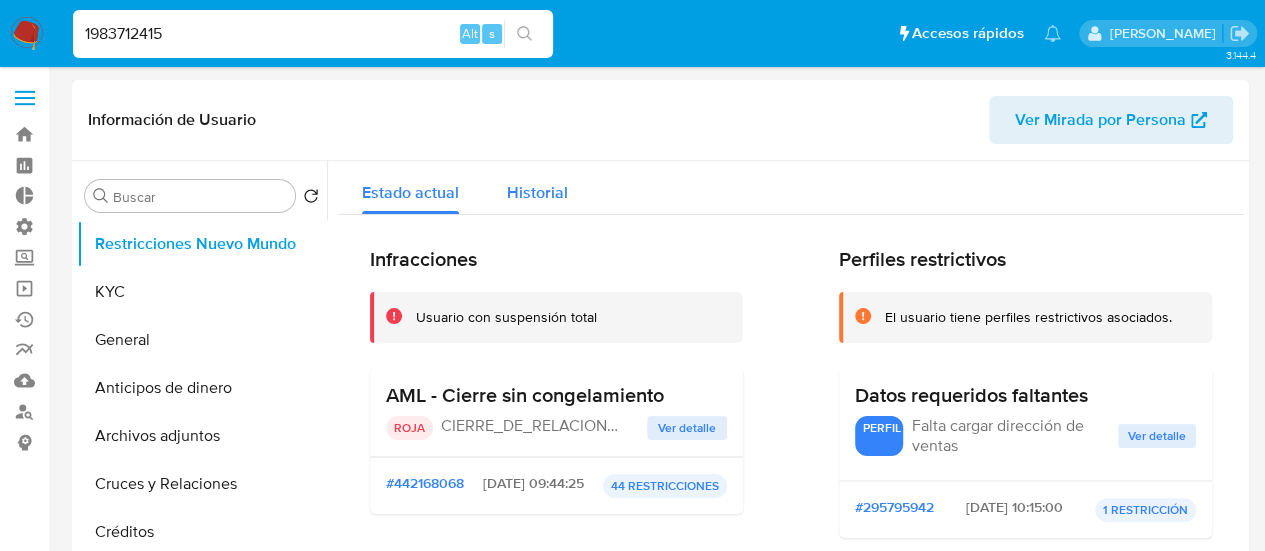 select on "10" 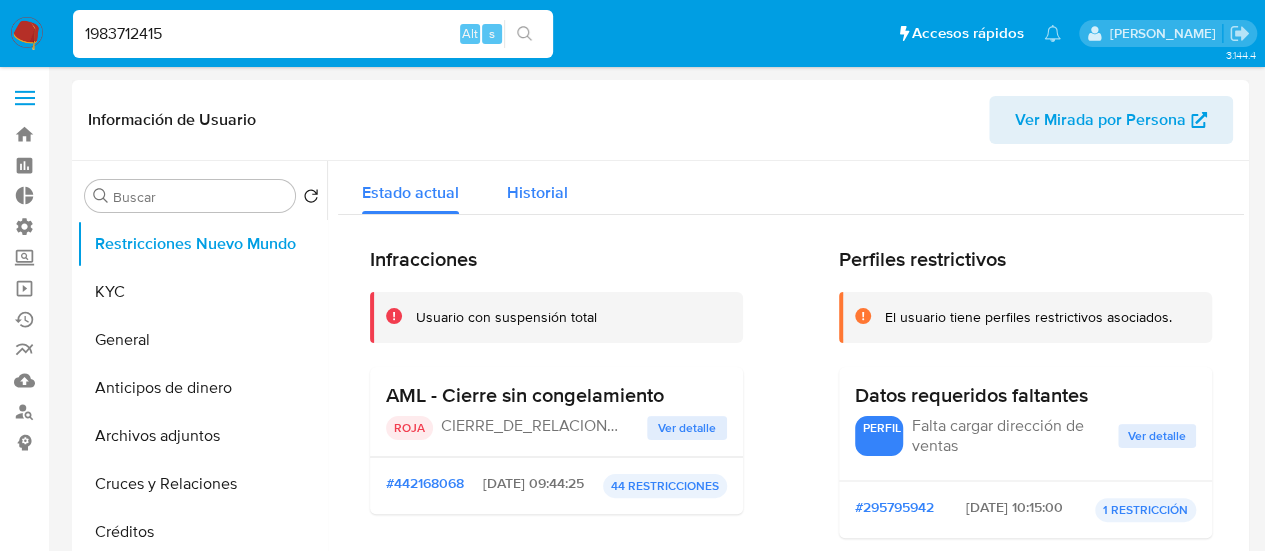 click on "Historial" at bounding box center (537, 187) 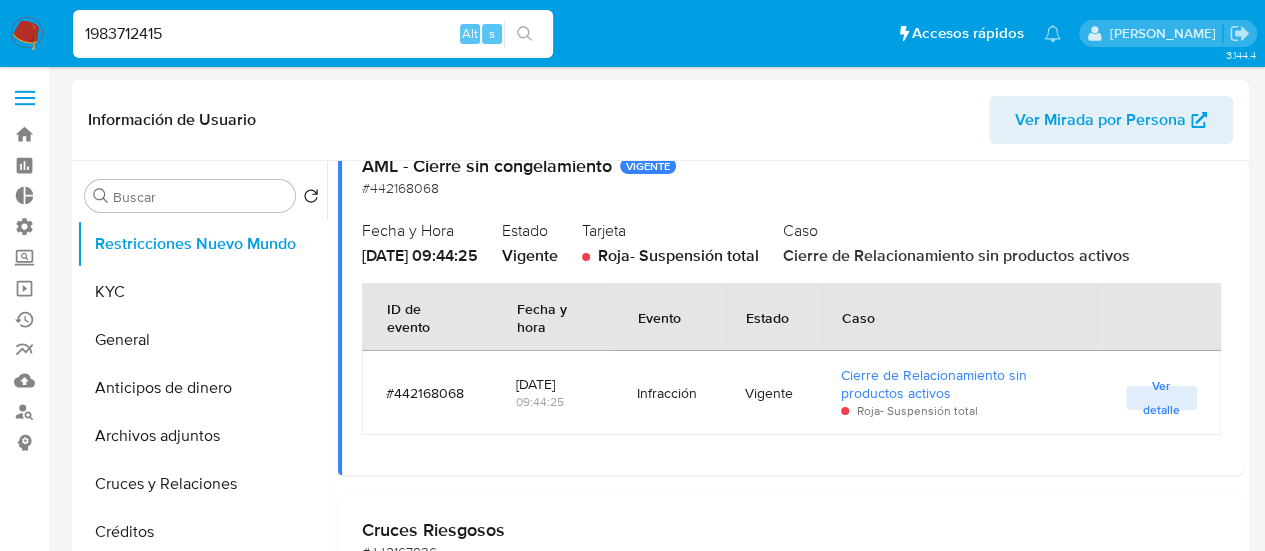 scroll, scrollTop: 3100, scrollLeft: 0, axis: vertical 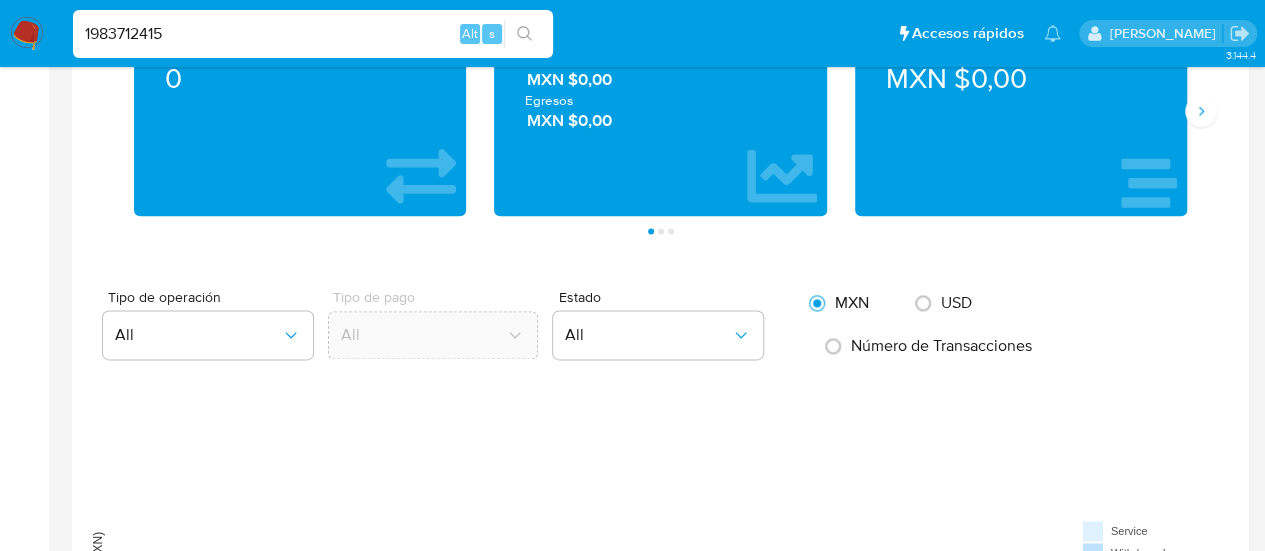 drag, startPoint x: 1240, startPoint y: 358, endPoint x: 133, endPoint y: 239, distance: 1113.3777 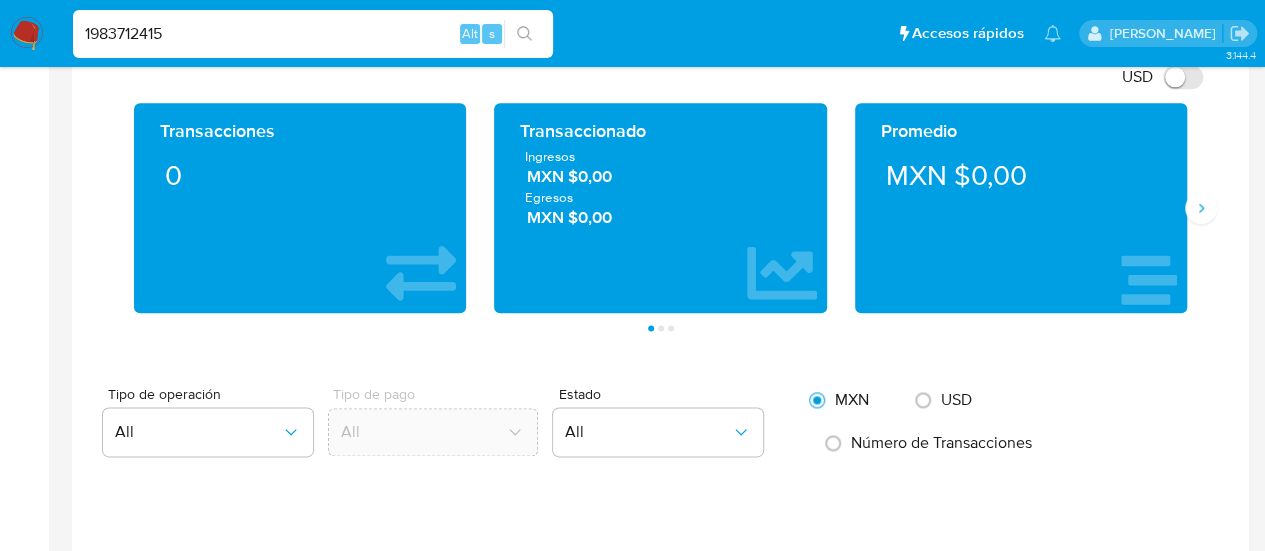 scroll, scrollTop: 1000, scrollLeft: 0, axis: vertical 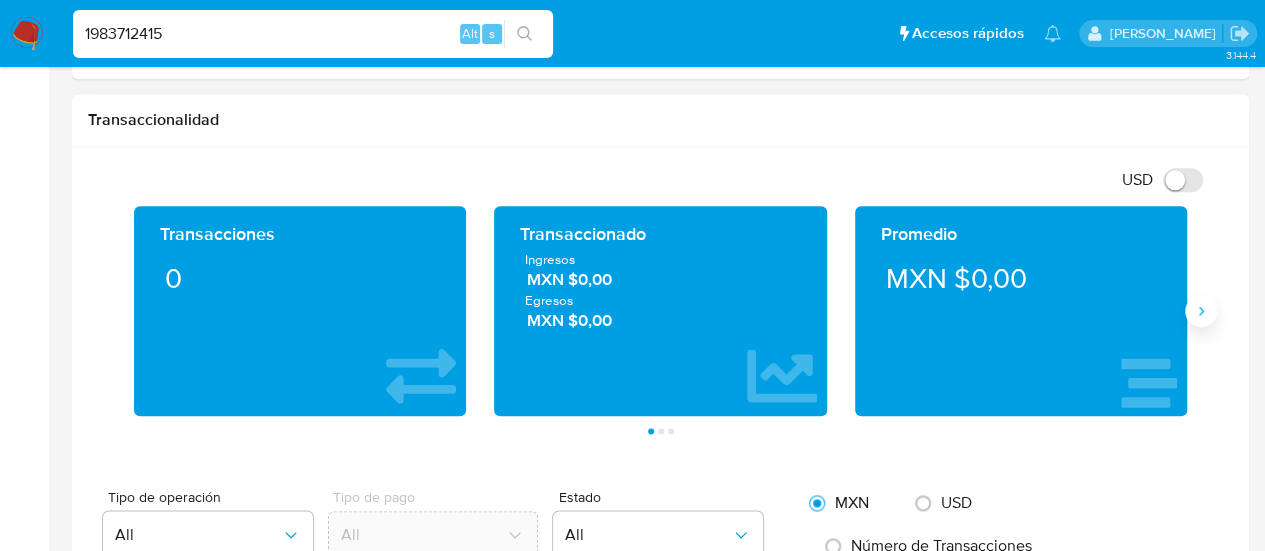 click at bounding box center (1201, 311) 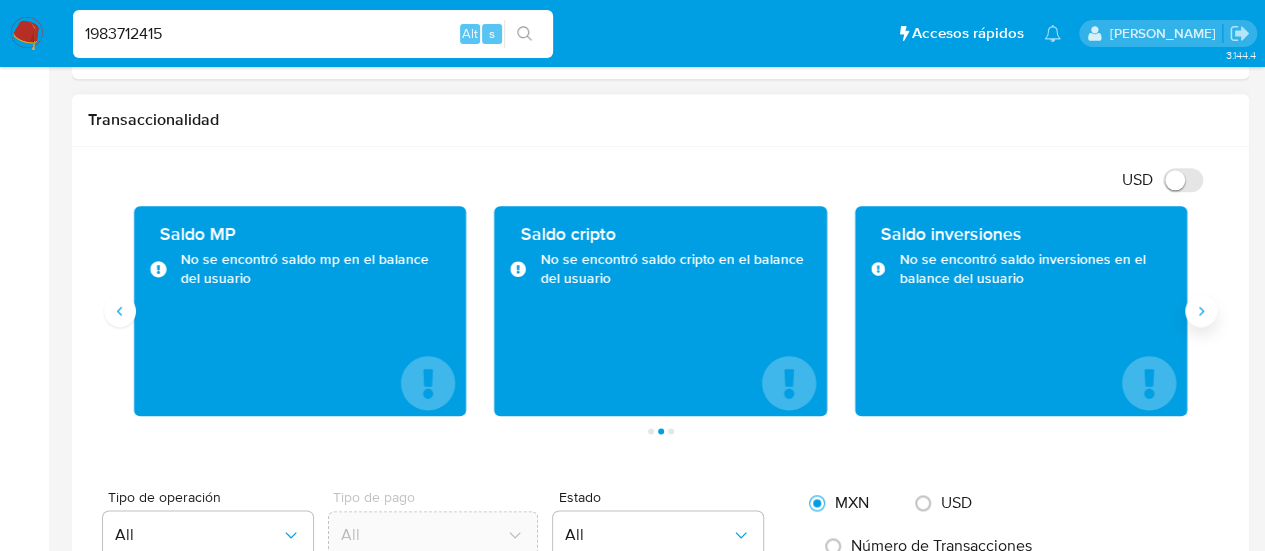 click at bounding box center [1201, 311] 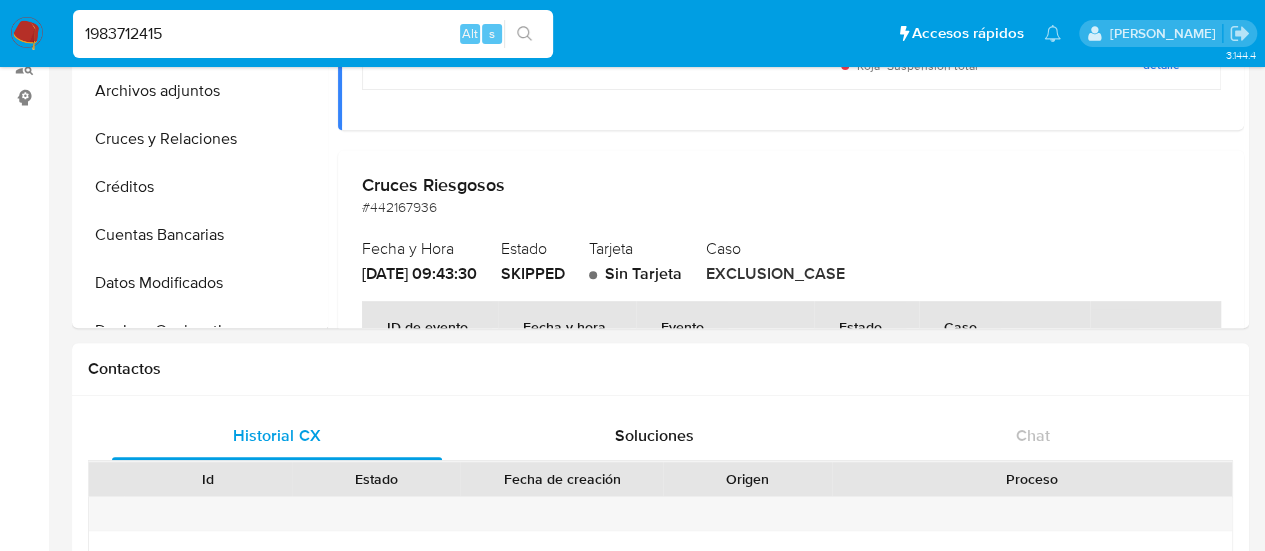 scroll, scrollTop: 0, scrollLeft: 0, axis: both 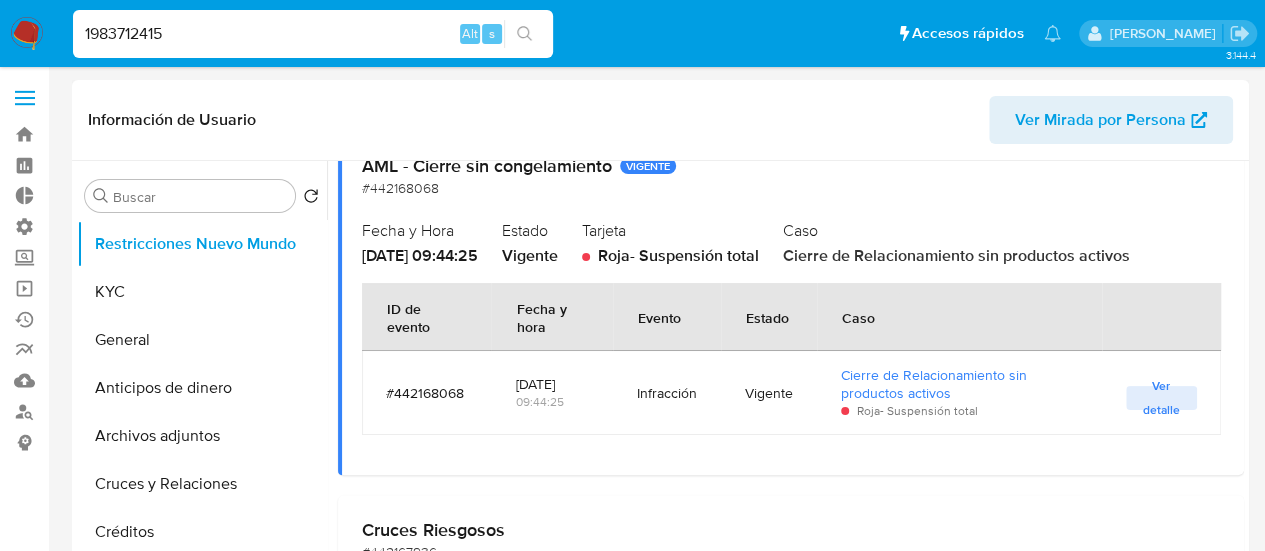 drag, startPoint x: 822, startPoint y: 253, endPoint x: 1174, endPoint y: 262, distance: 352.11505 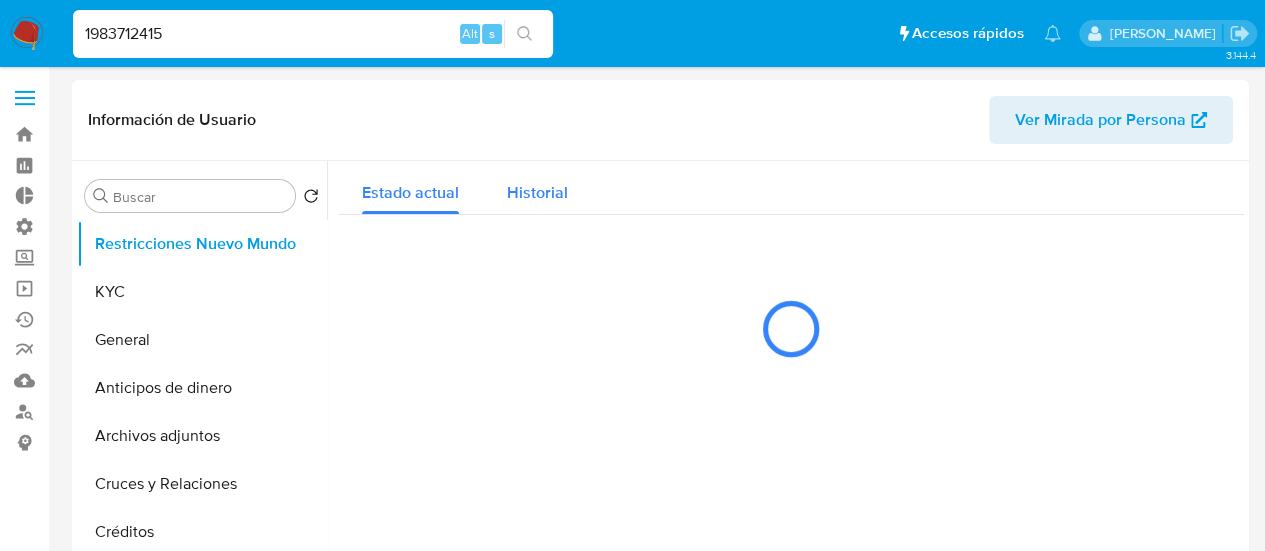 click on "Historial" at bounding box center [537, 192] 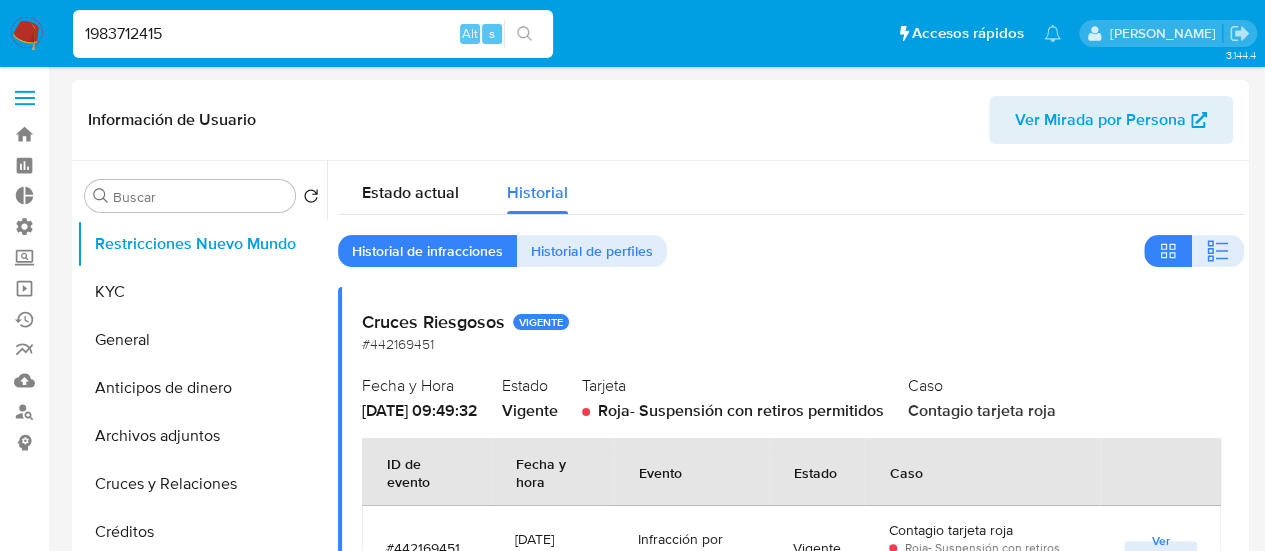 select on "10" 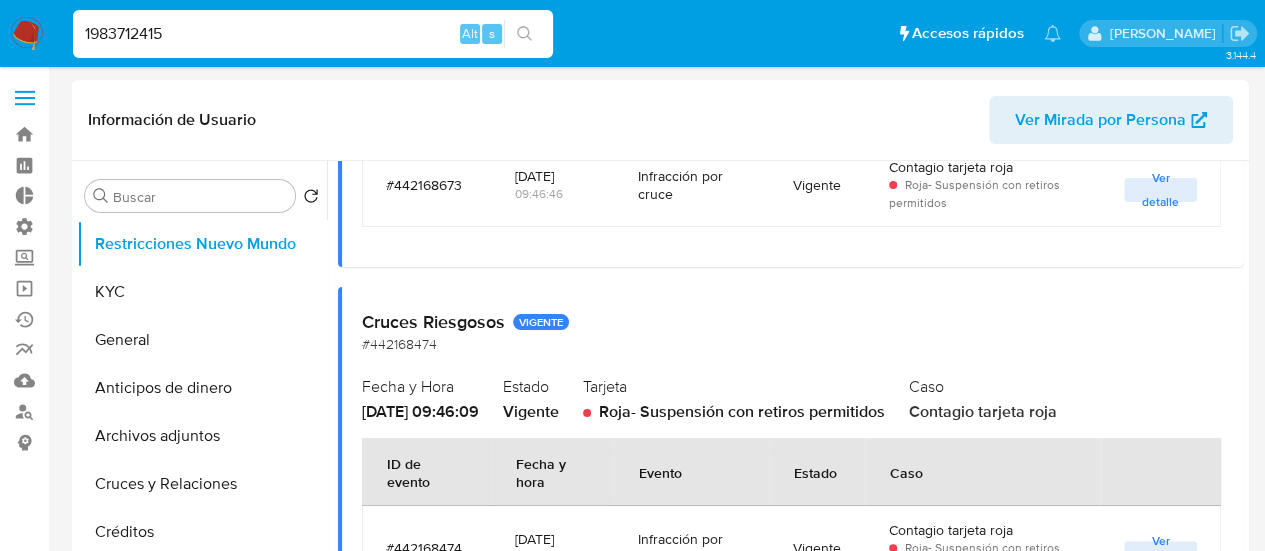 scroll, scrollTop: 2900, scrollLeft: 0, axis: vertical 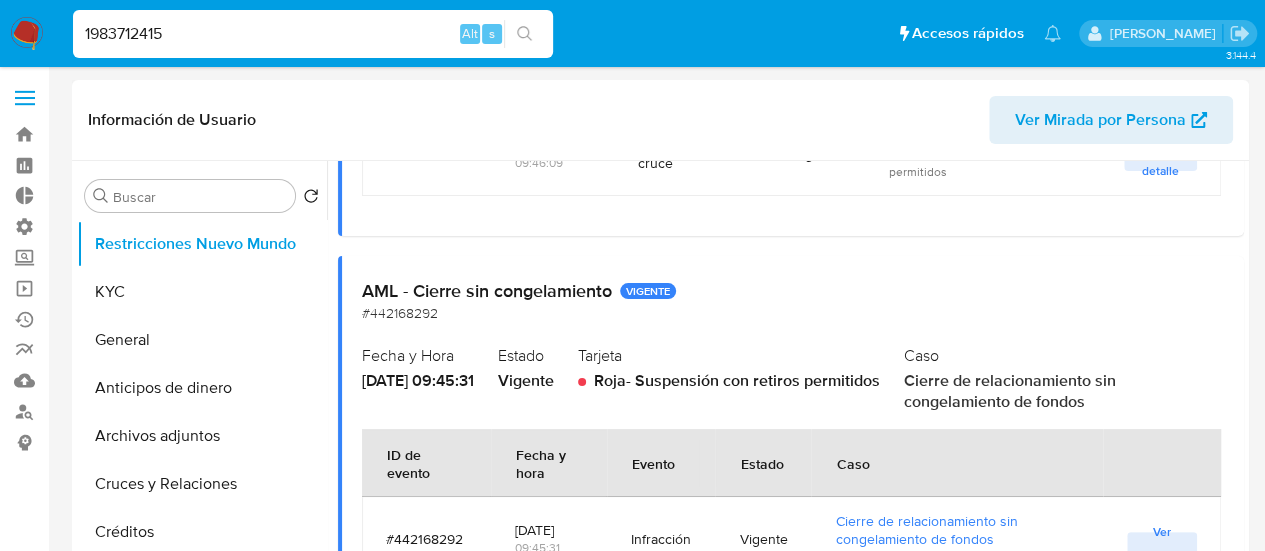 drag, startPoint x: 950, startPoint y: 386, endPoint x: 1131, endPoint y: 407, distance: 182.21416 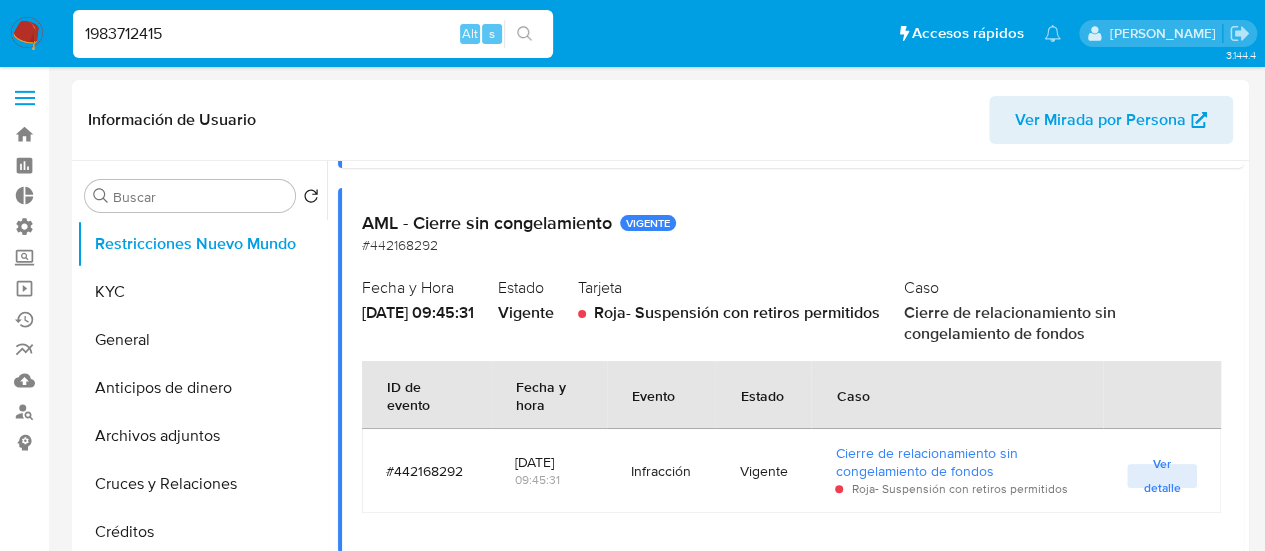 scroll, scrollTop: 3000, scrollLeft: 0, axis: vertical 